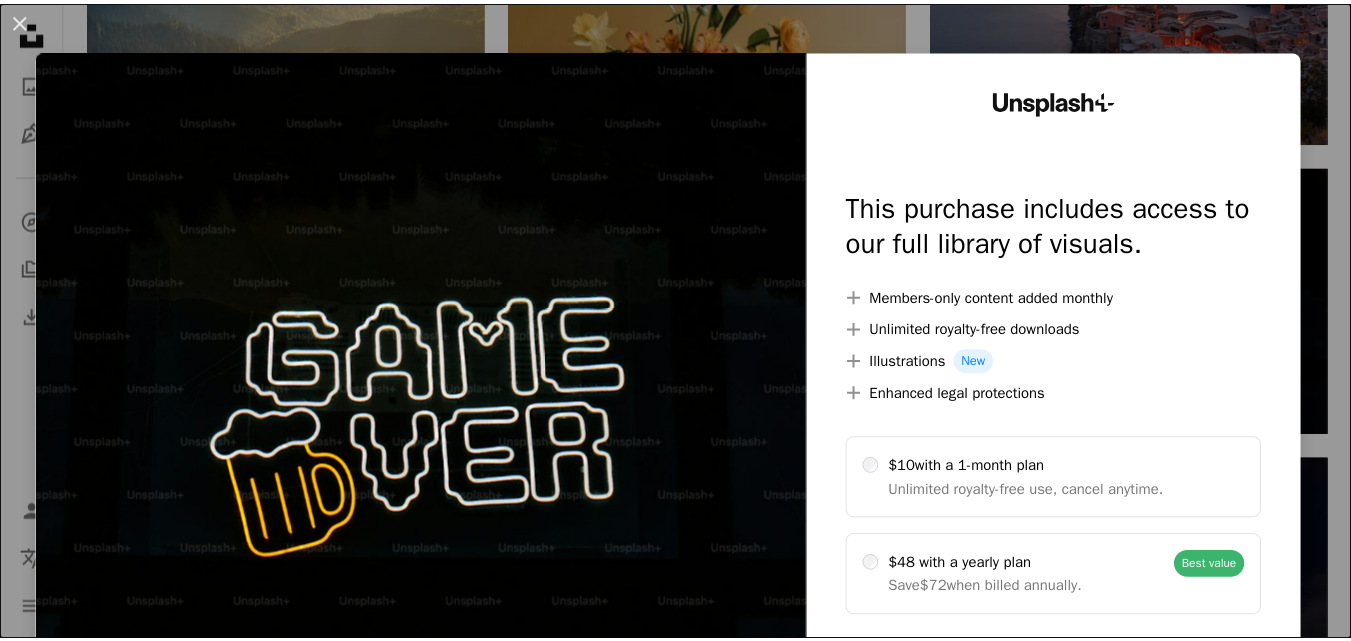 scroll, scrollTop: 947, scrollLeft: 0, axis: vertical 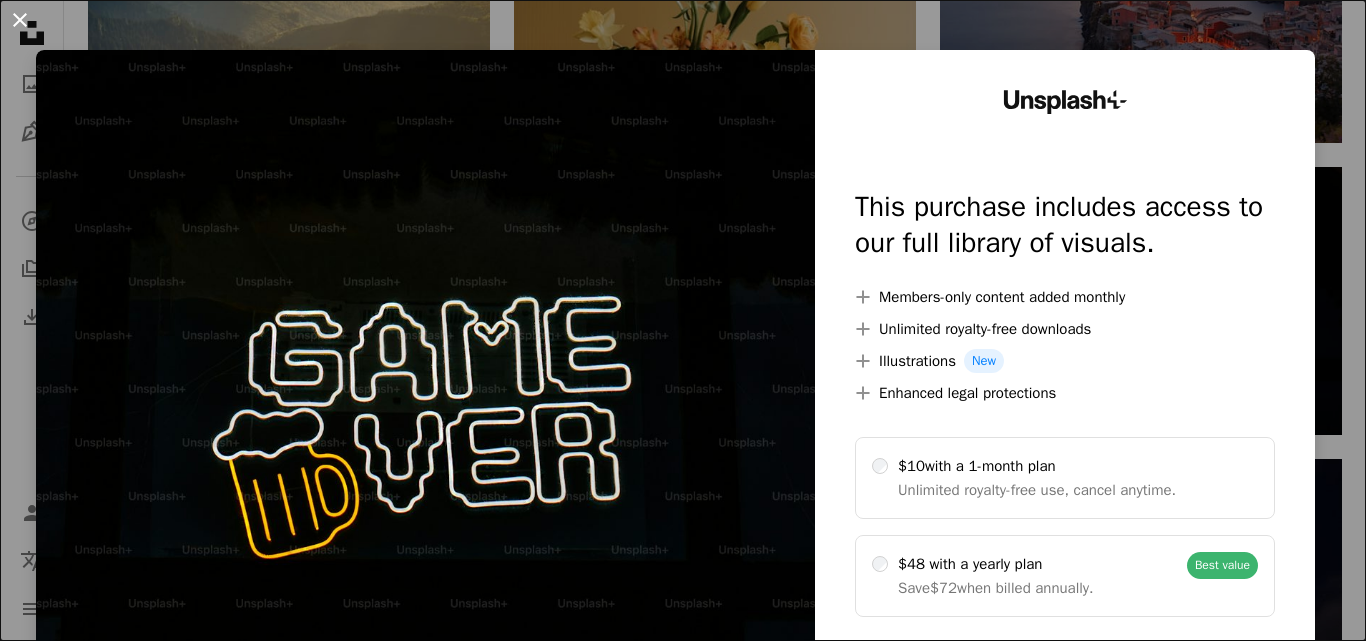 click on "An X shape" at bounding box center [20, 20] 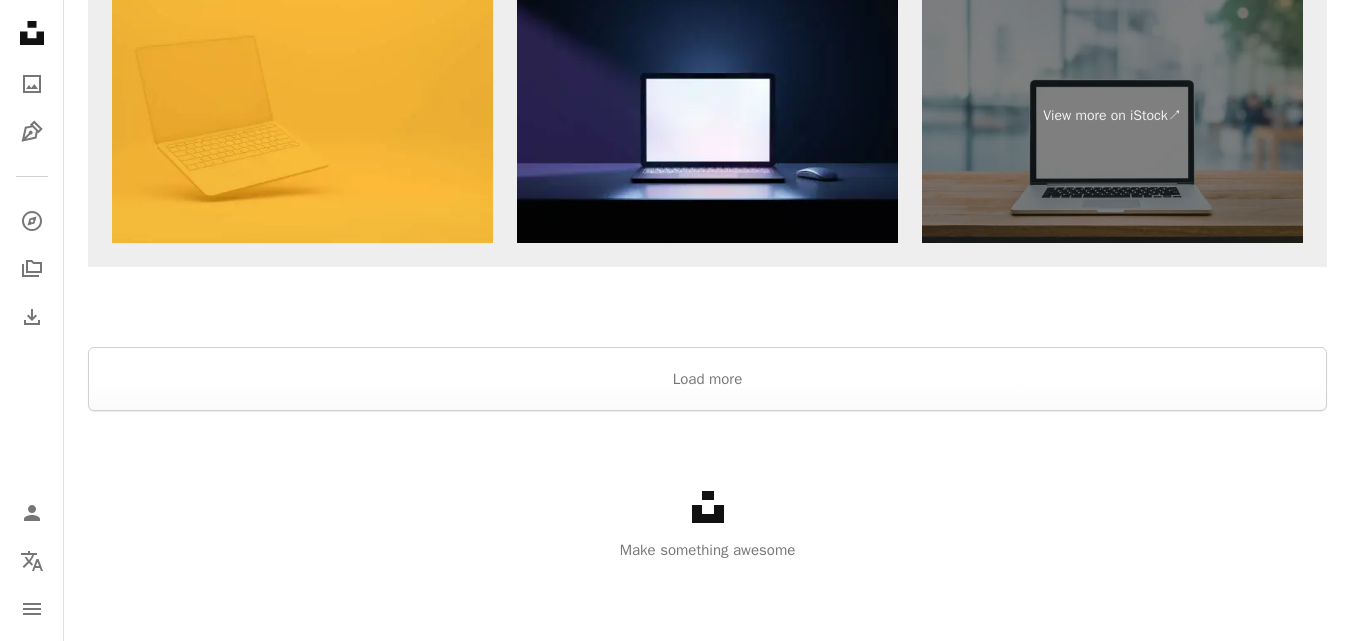 scroll, scrollTop: 3213, scrollLeft: 0, axis: vertical 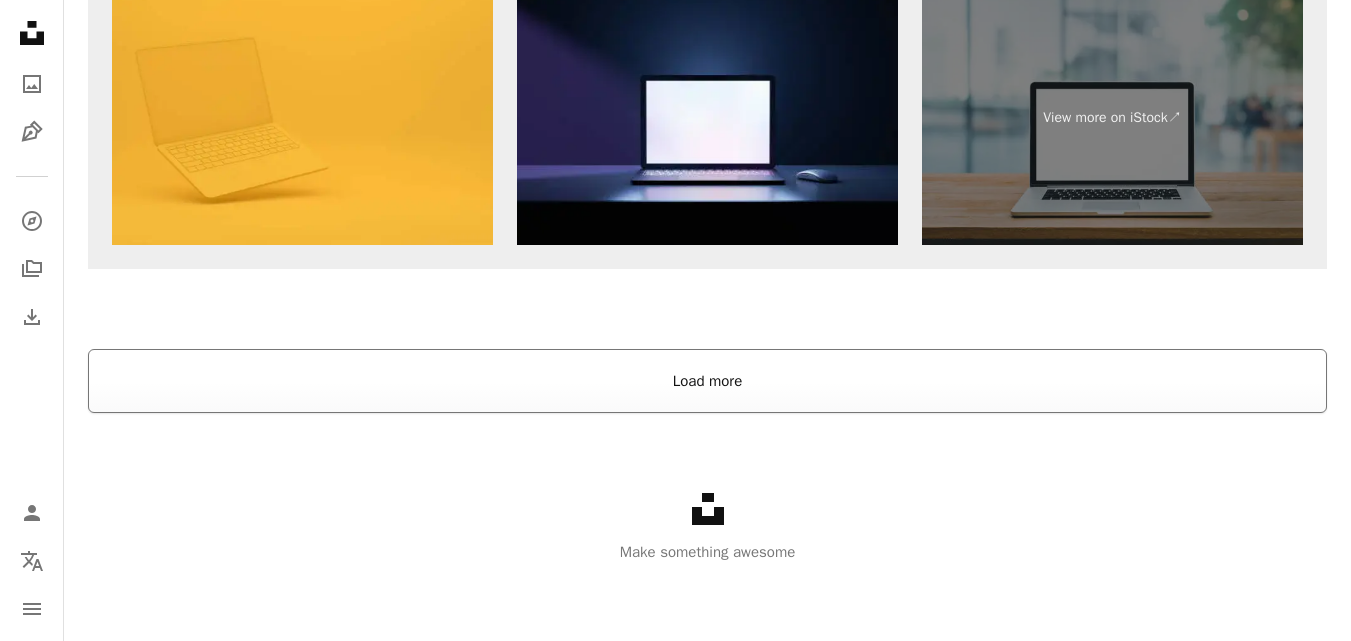 click on "Load more" at bounding box center (707, 381) 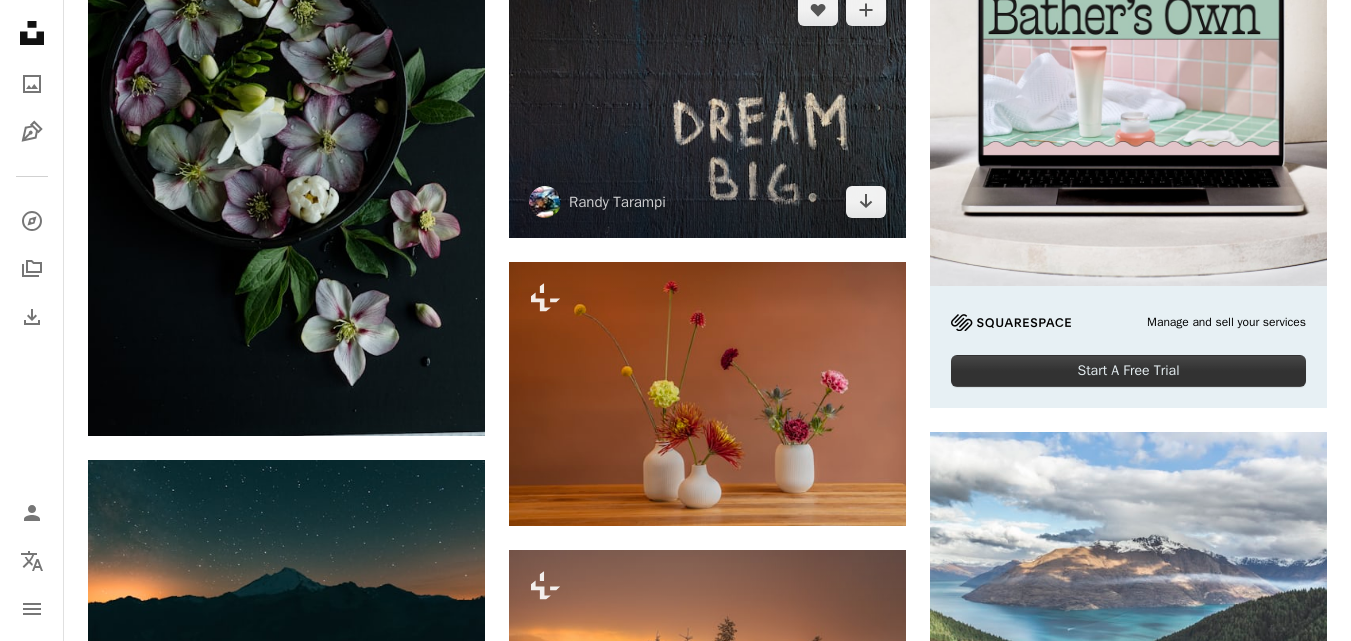 scroll, scrollTop: 6904, scrollLeft: 0, axis: vertical 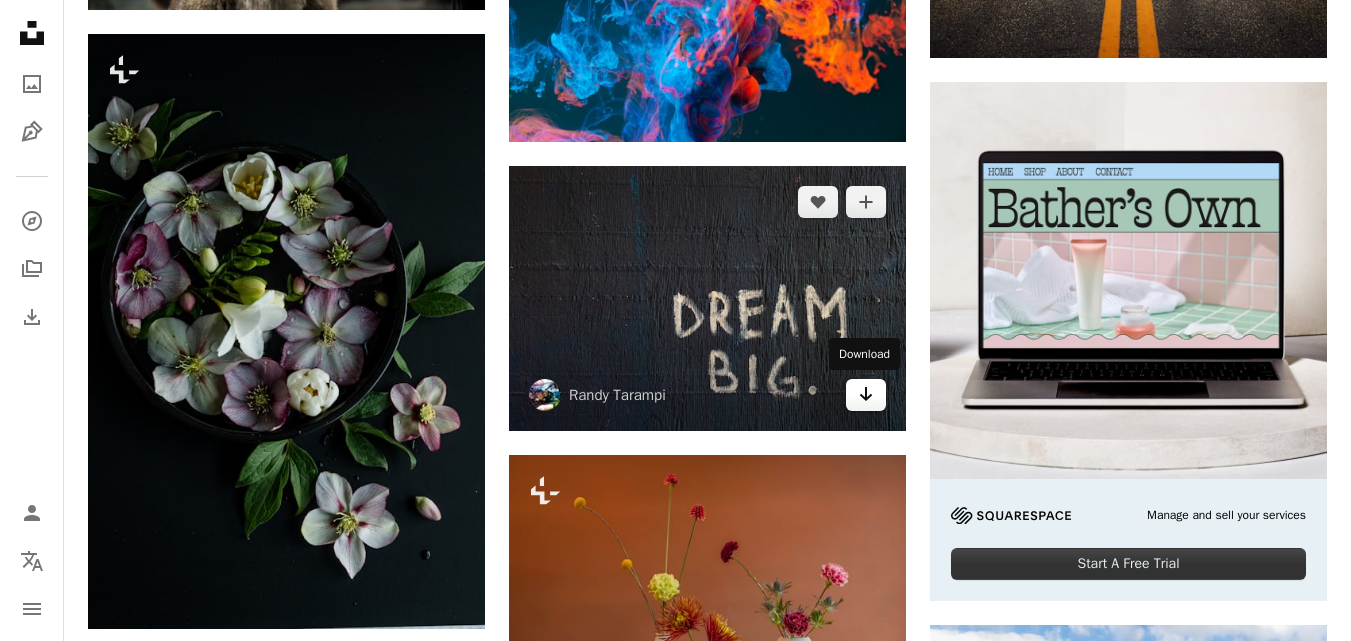 click on "Arrow pointing down" at bounding box center [866, 395] 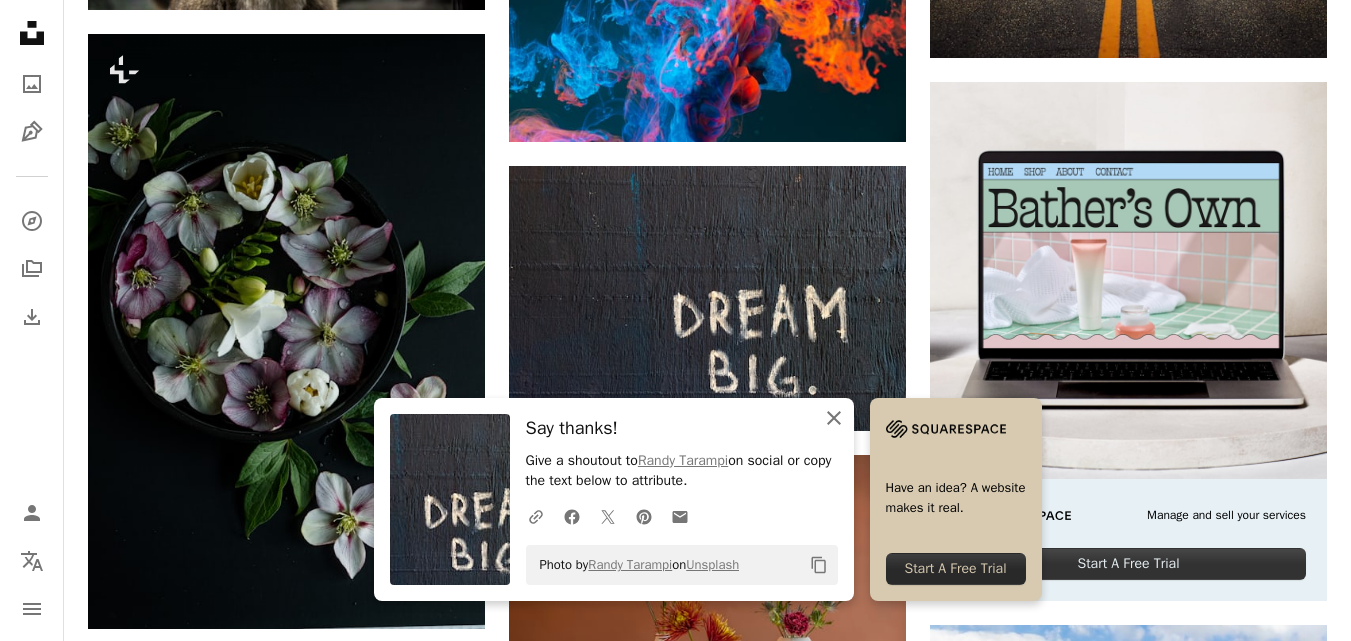 click on "An X shape" 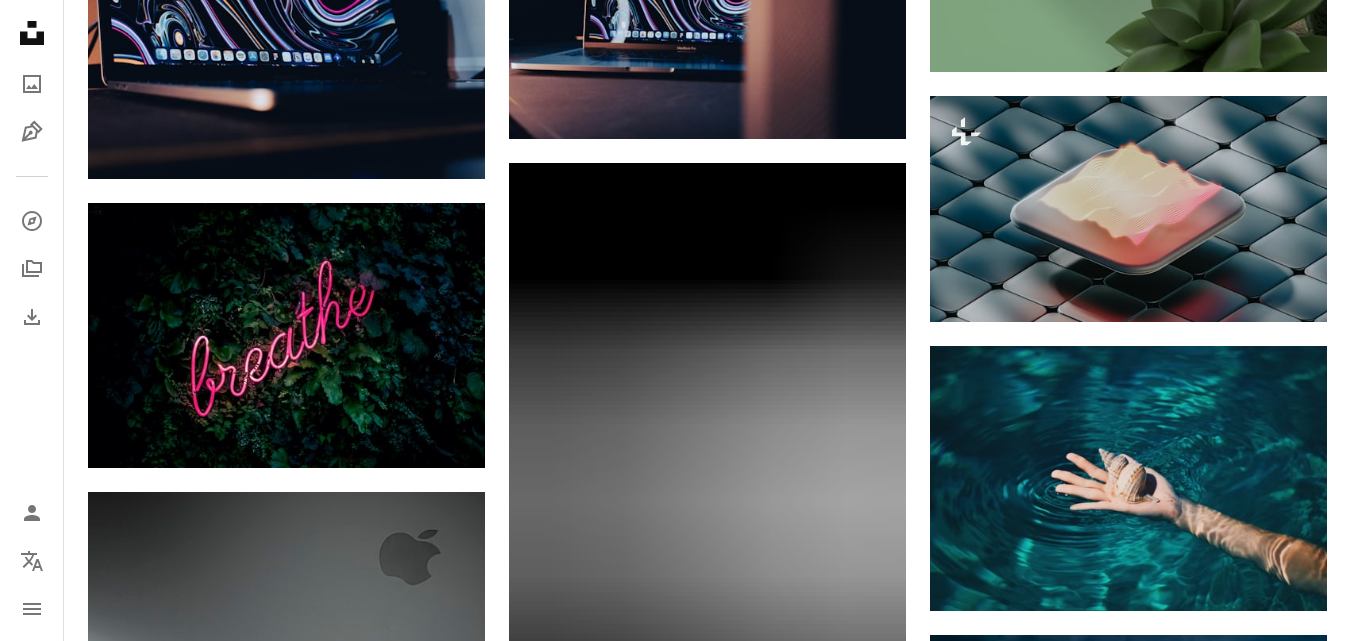 scroll, scrollTop: 0, scrollLeft: 0, axis: both 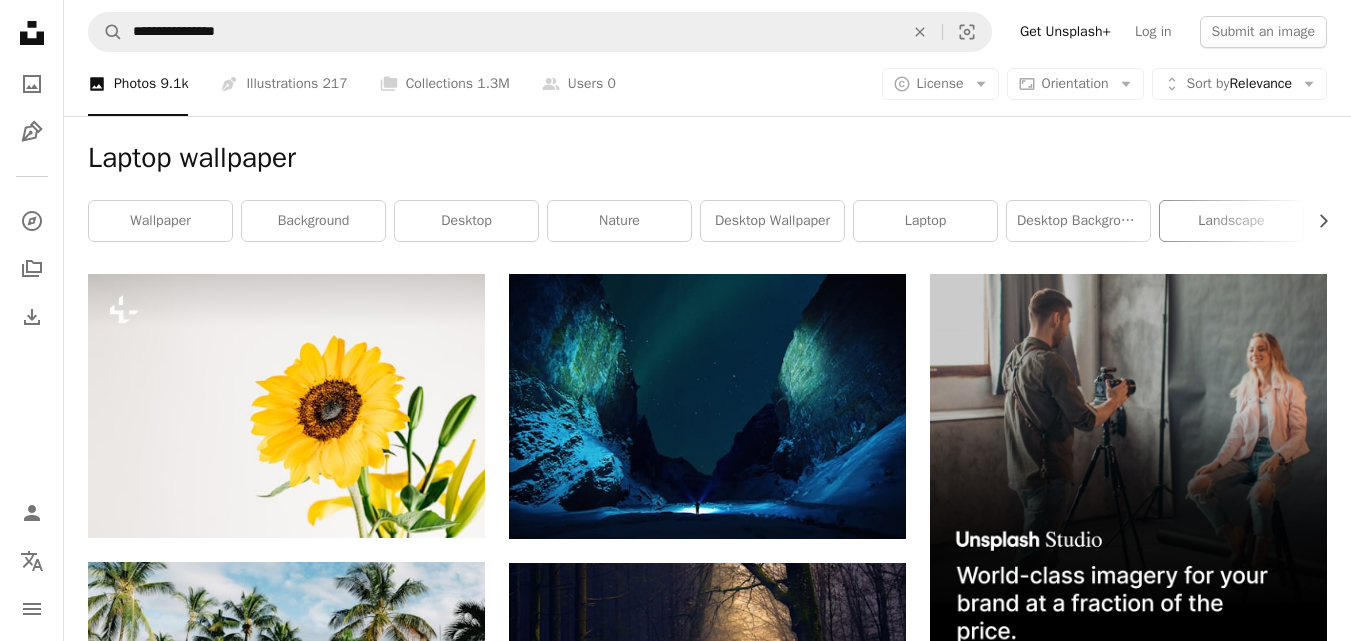 click on "landscape" at bounding box center (1231, 221) 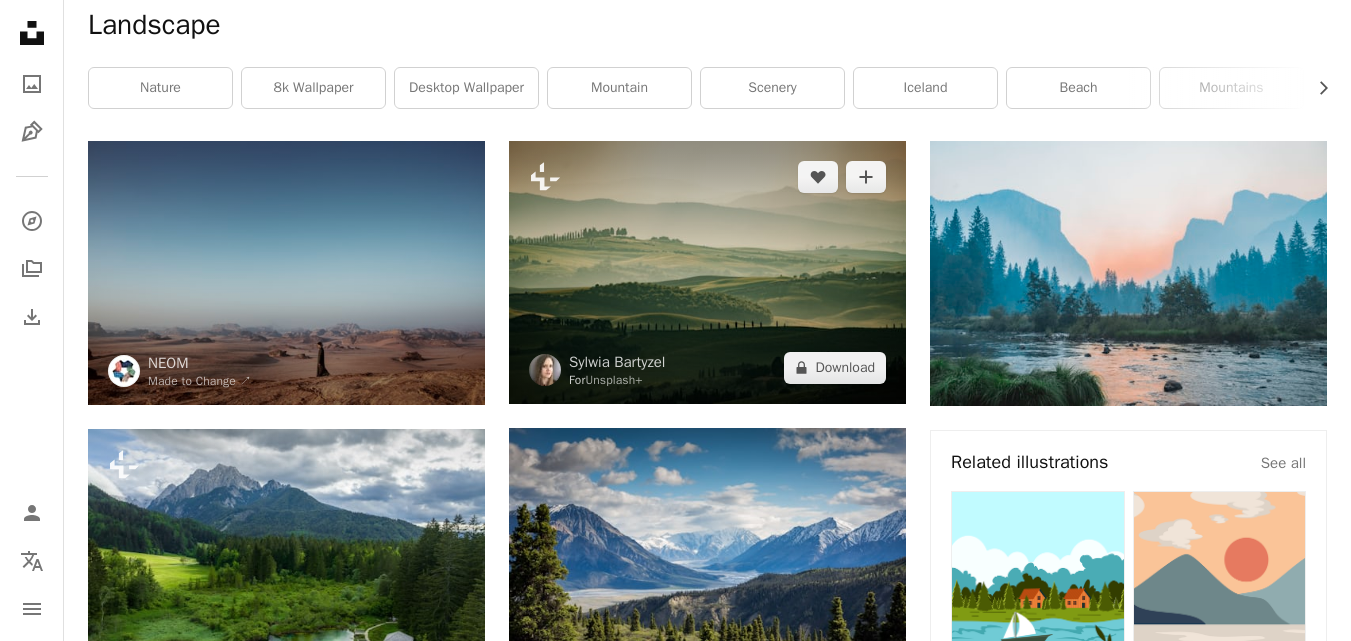 scroll, scrollTop: 0, scrollLeft: 0, axis: both 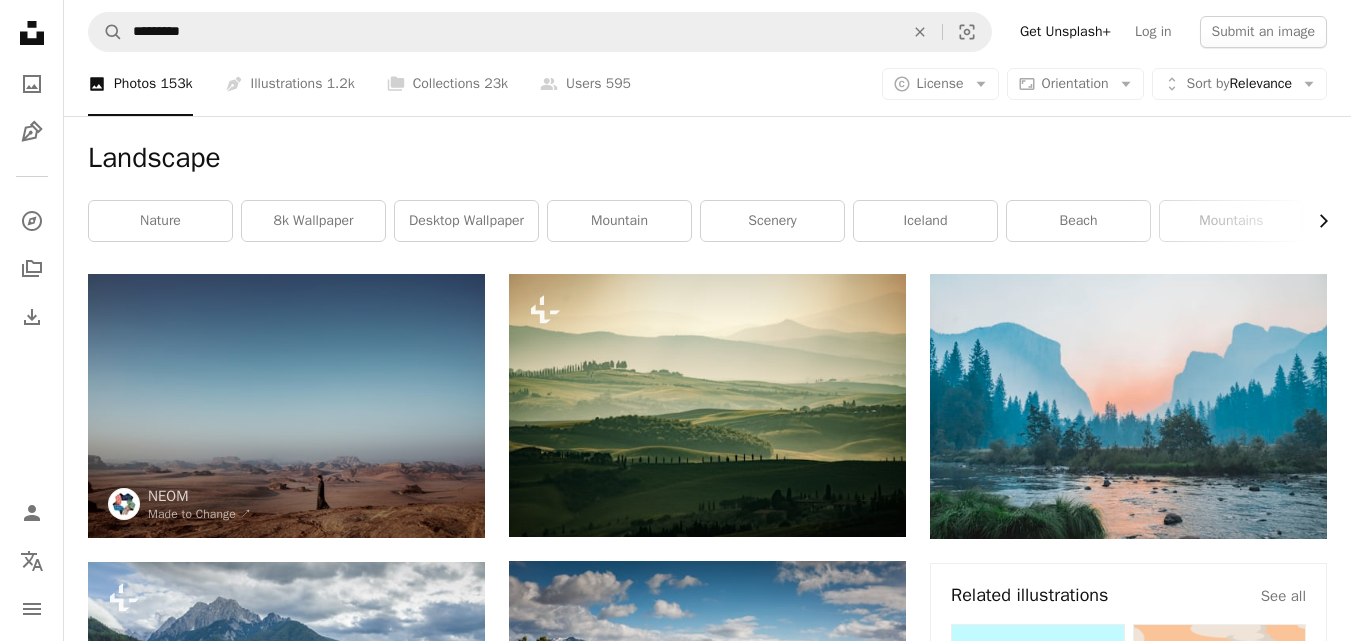 click on "Chevron right" 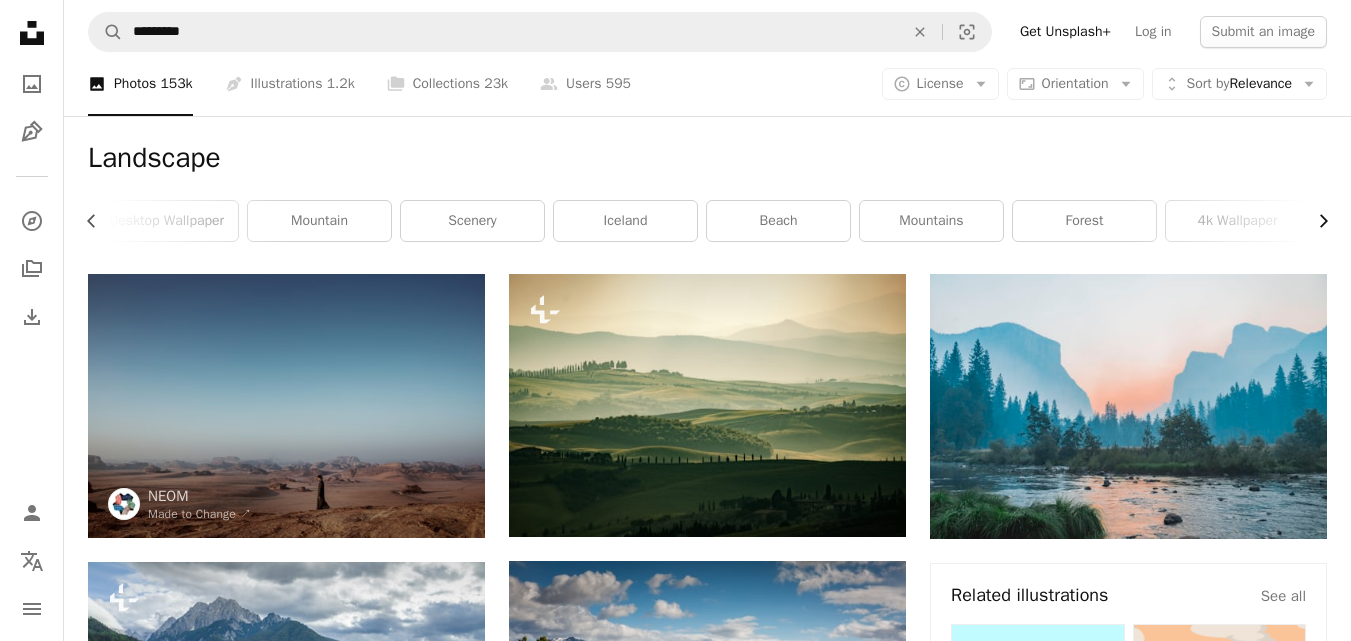 click on "Chevron right" 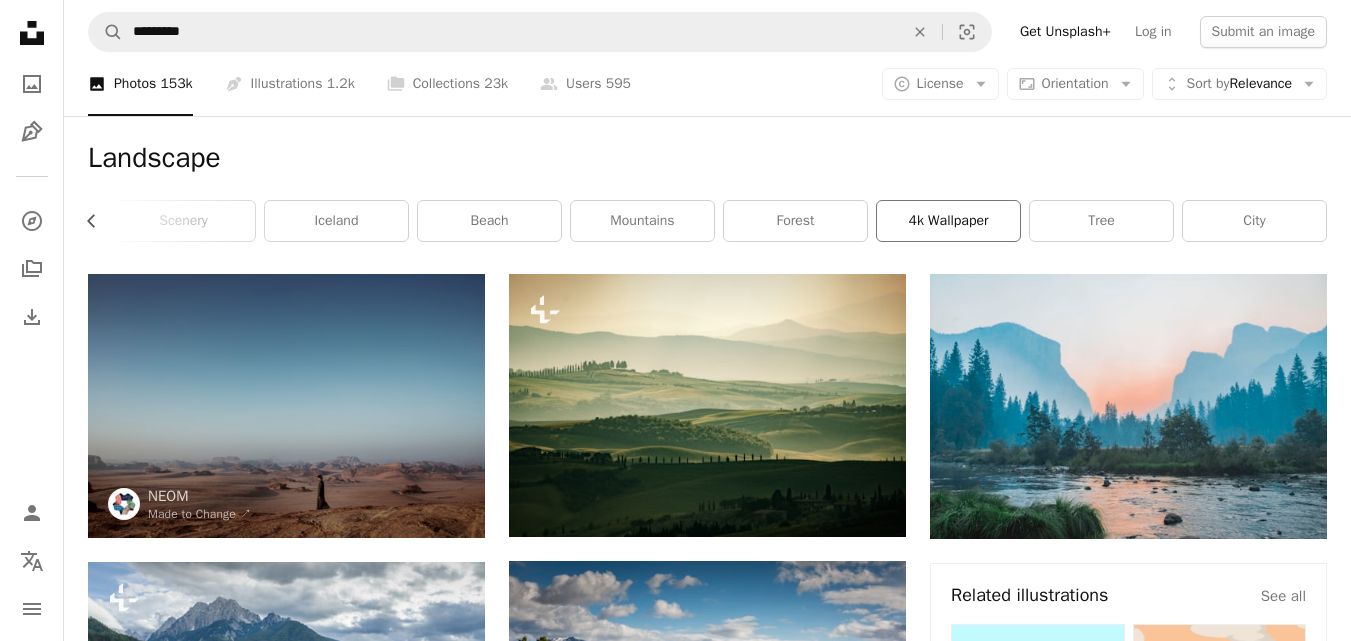 click on "4k wallpaper" at bounding box center [948, 221] 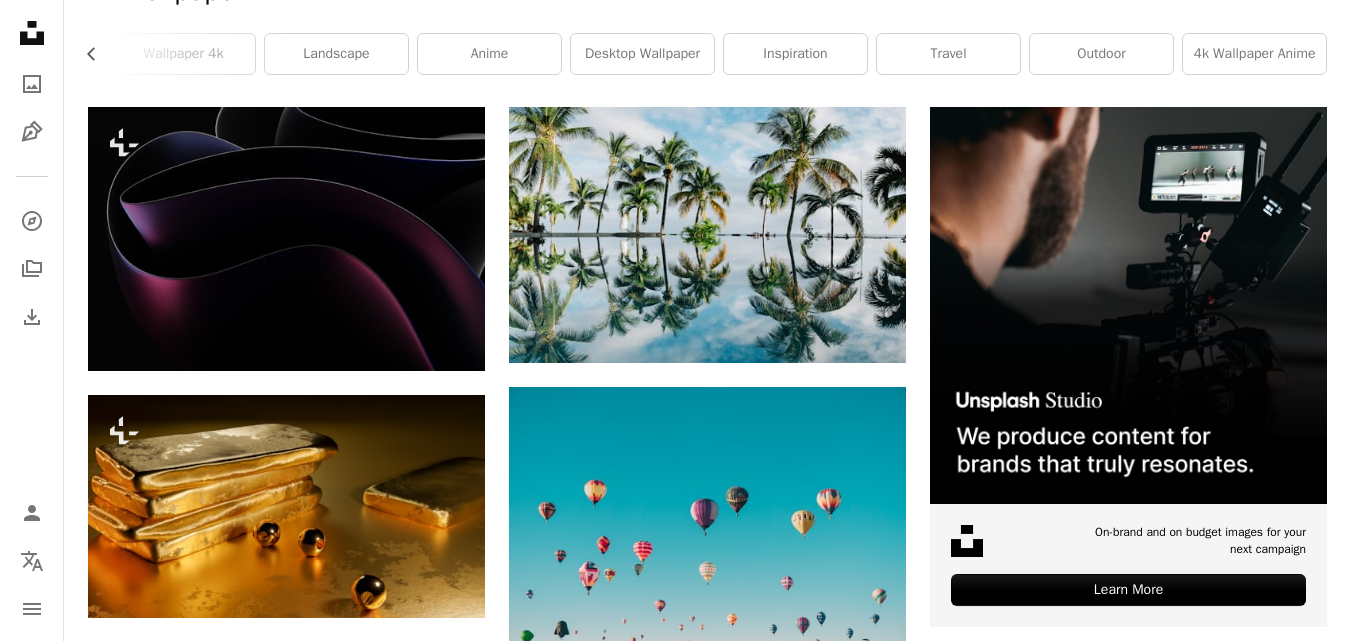 scroll, scrollTop: 0, scrollLeft: 0, axis: both 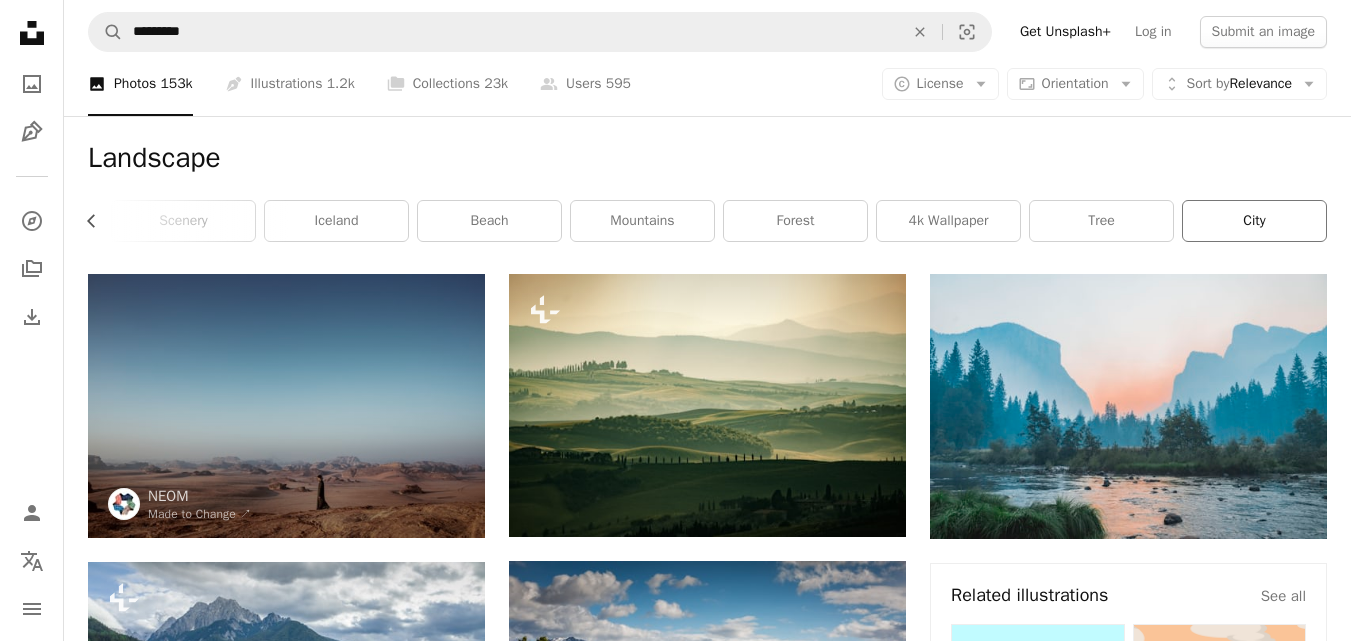click on "city" at bounding box center (1254, 221) 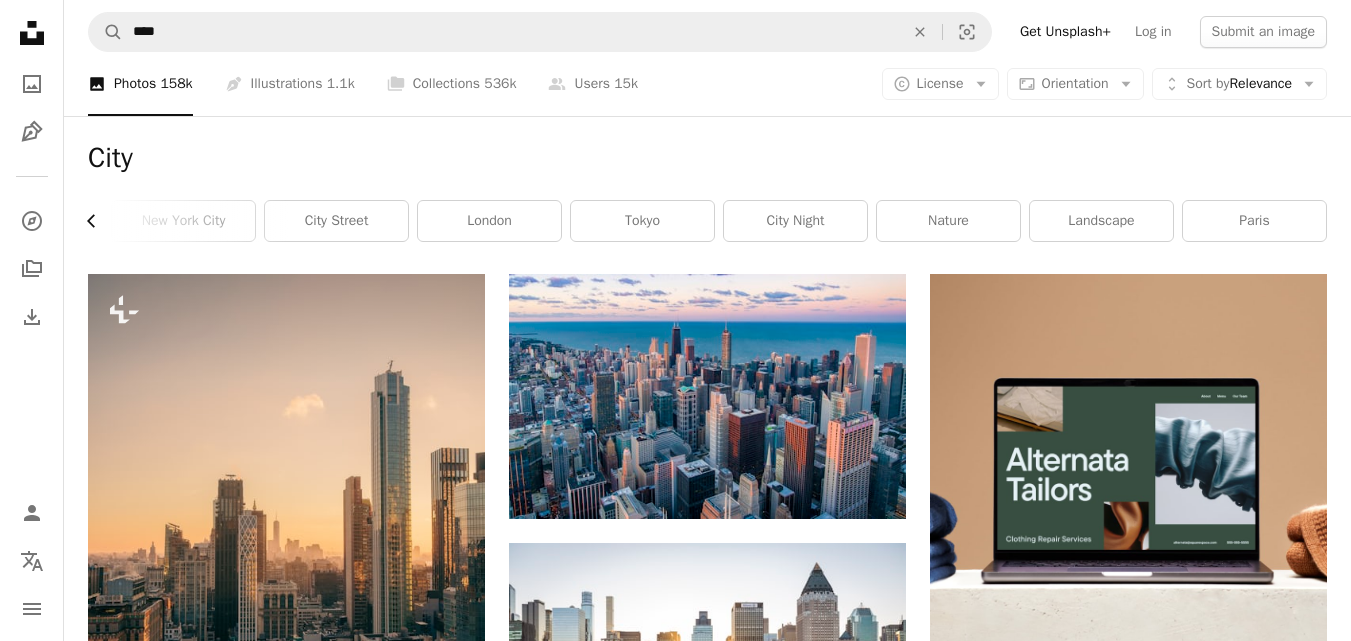 click on "Chevron left" 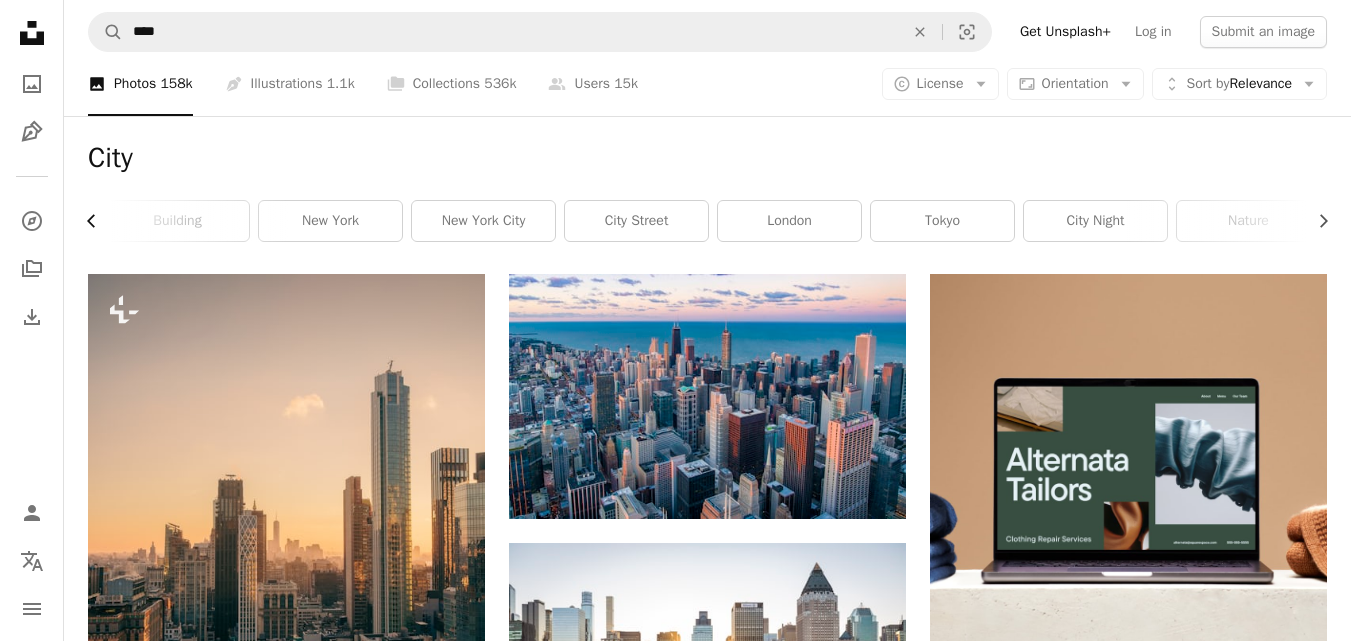 click on "Chevron left" 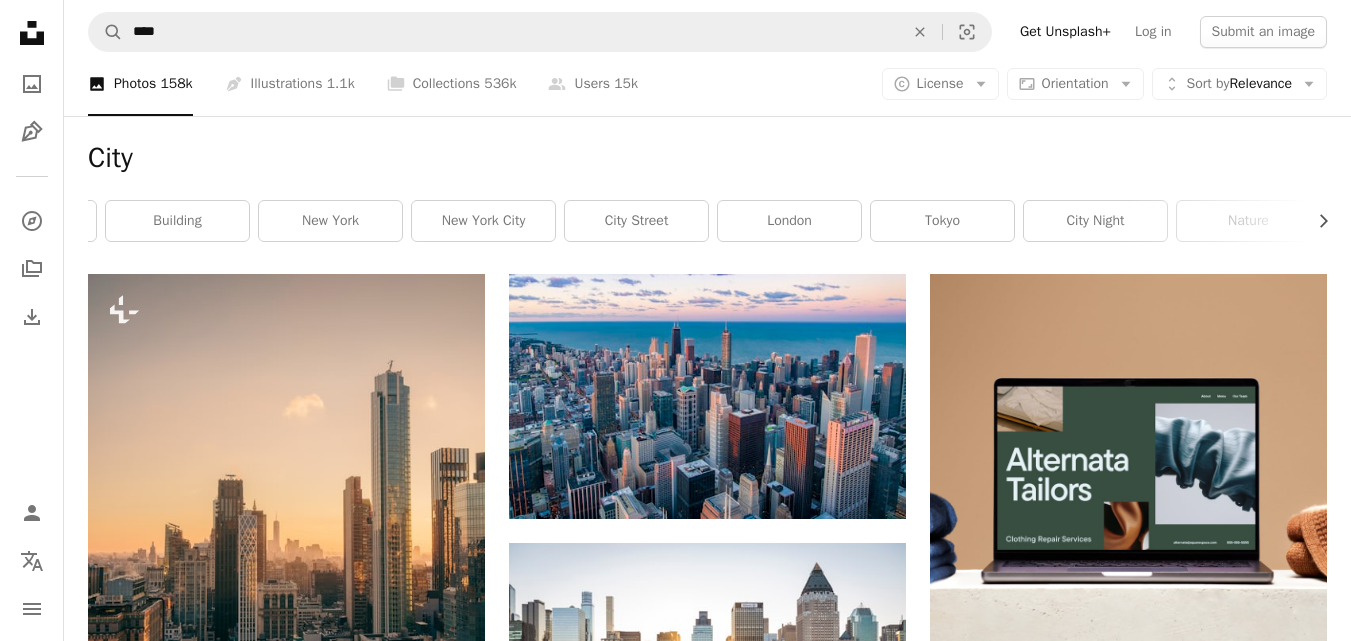 scroll, scrollTop: 0, scrollLeft: 0, axis: both 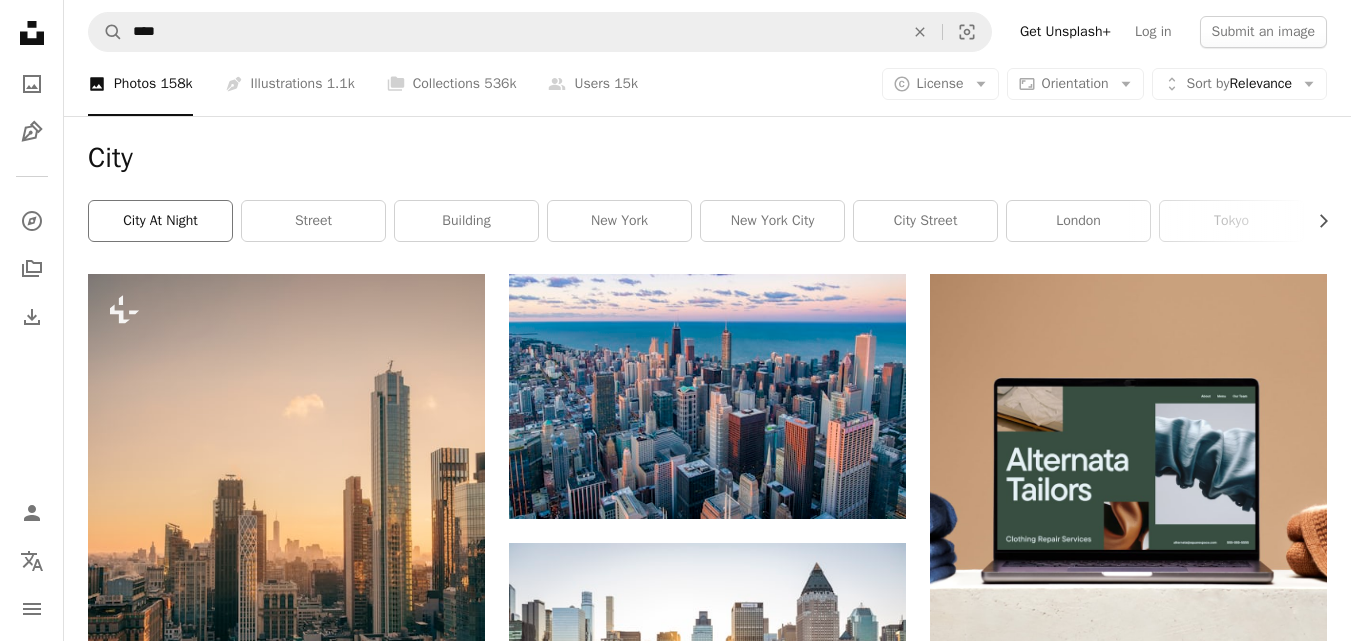 click on "city at night" at bounding box center [160, 221] 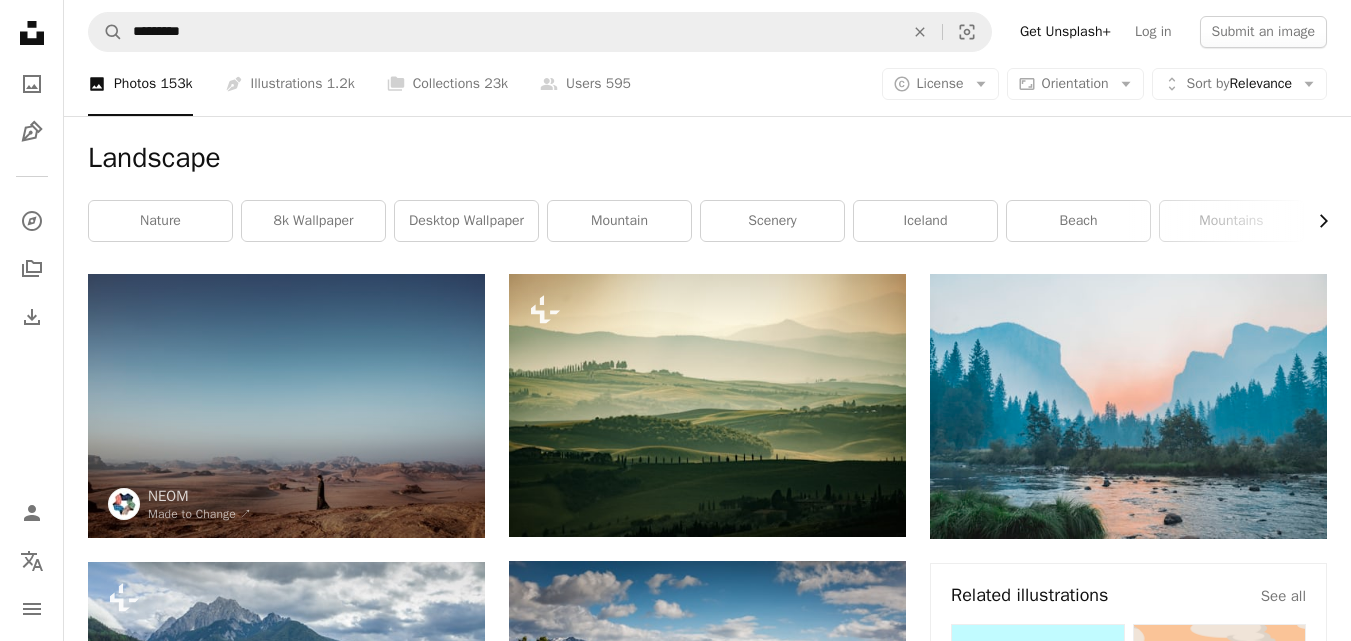 click on "Chevron right" 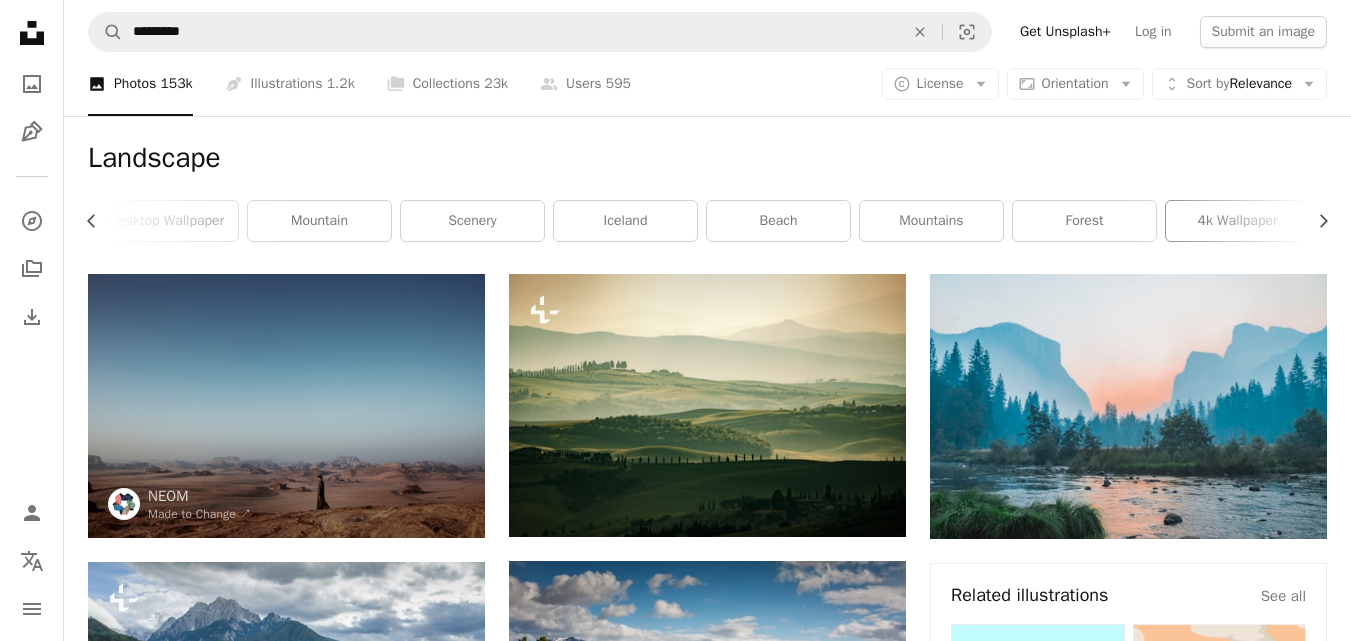 click on "4k wallpaper" at bounding box center (1237, 221) 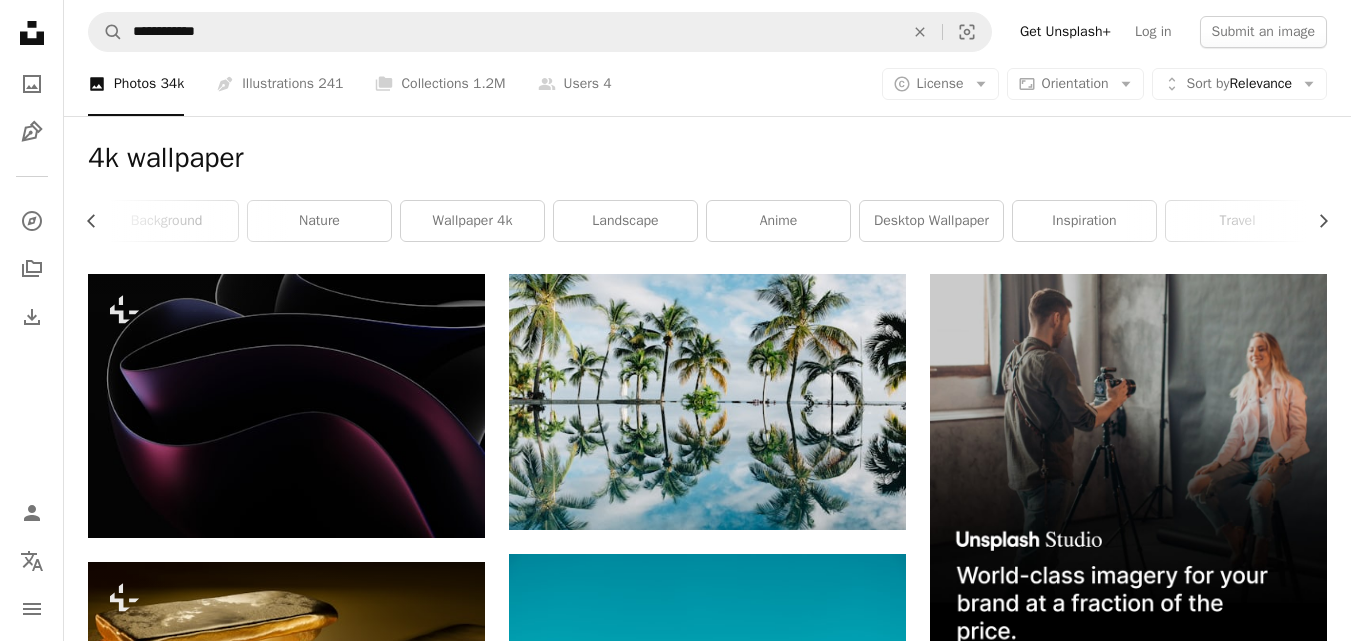 click on "Chevron right" 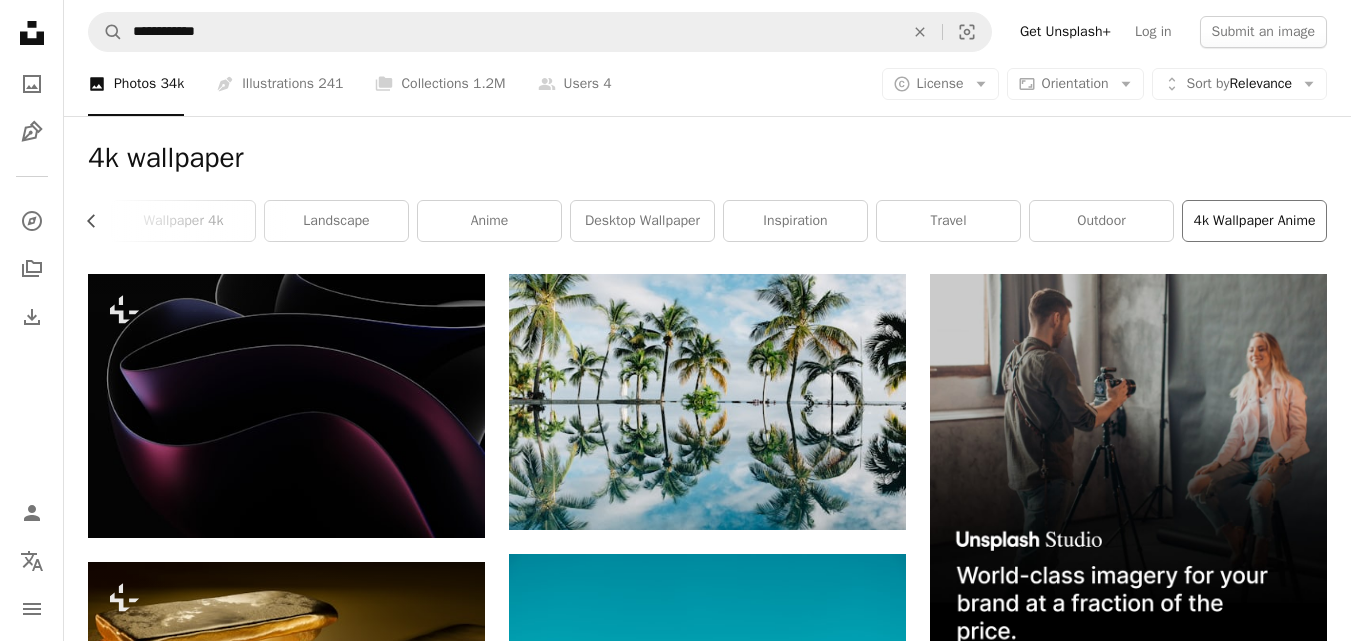 click on "4k wallpaper anime" at bounding box center [1254, 221] 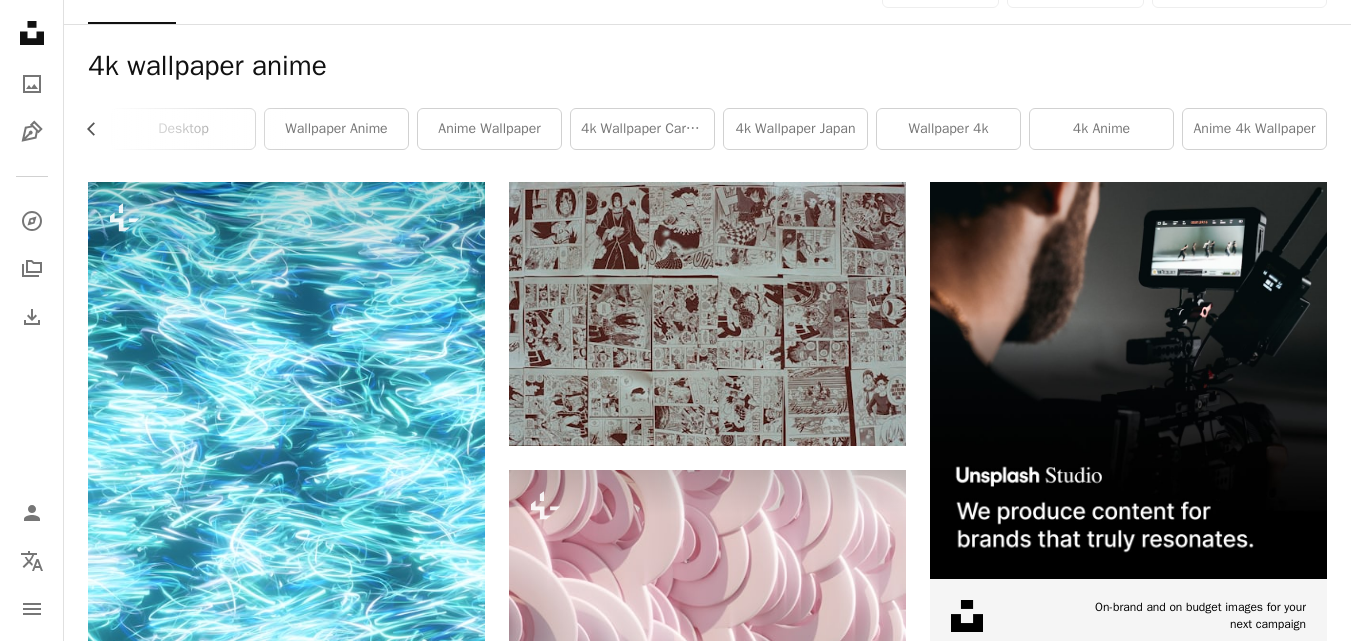 scroll, scrollTop: 0, scrollLeft: 0, axis: both 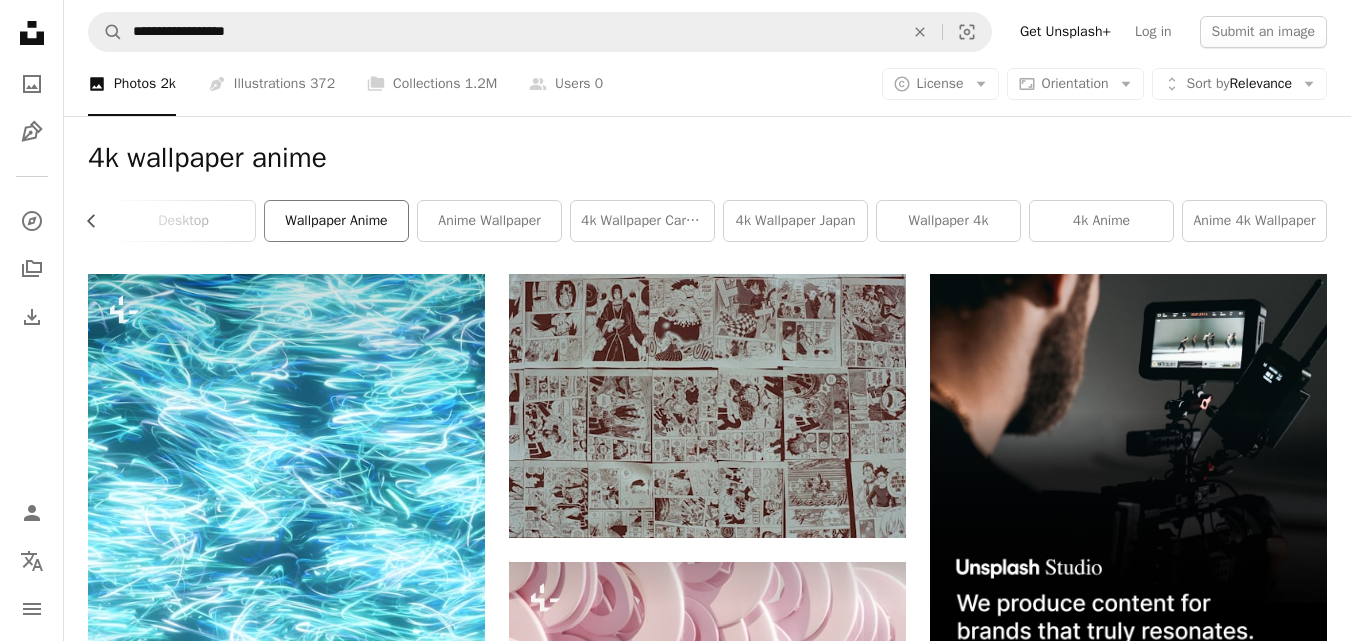 click on "wallpaper anime" at bounding box center [336, 221] 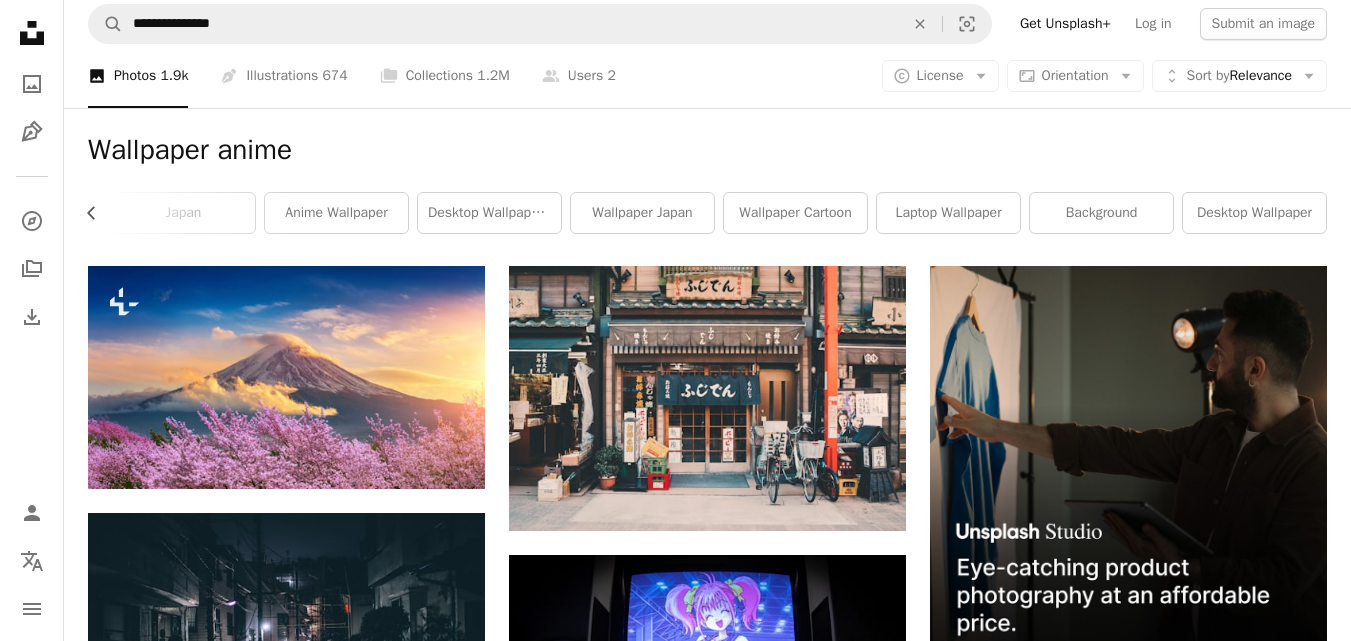 scroll, scrollTop: 0, scrollLeft: 0, axis: both 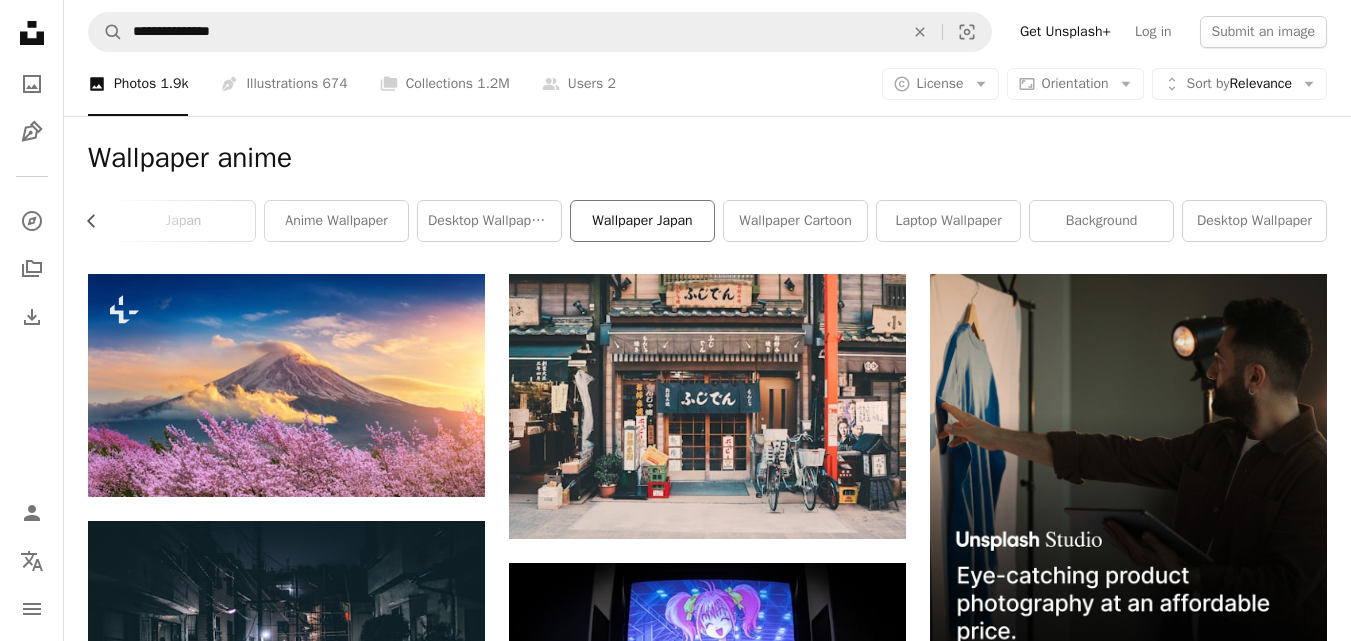 click on "wallpaper japan" at bounding box center [642, 221] 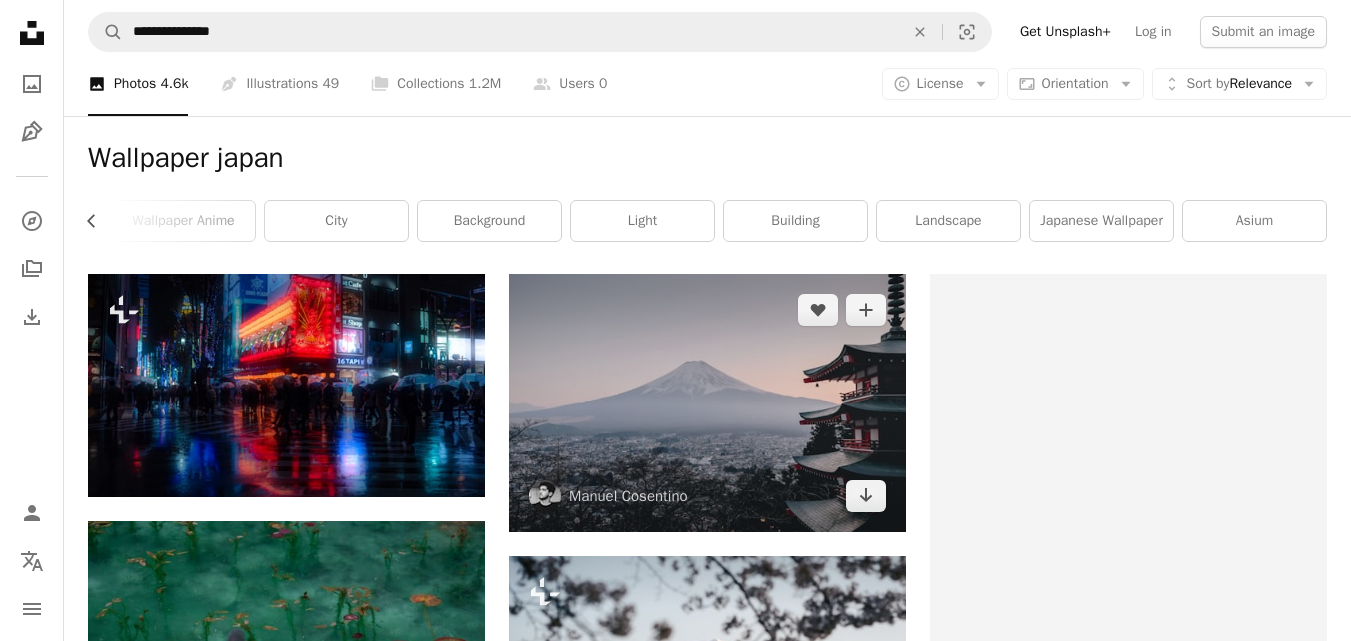 scroll, scrollTop: 0, scrollLeft: 283, axis: horizontal 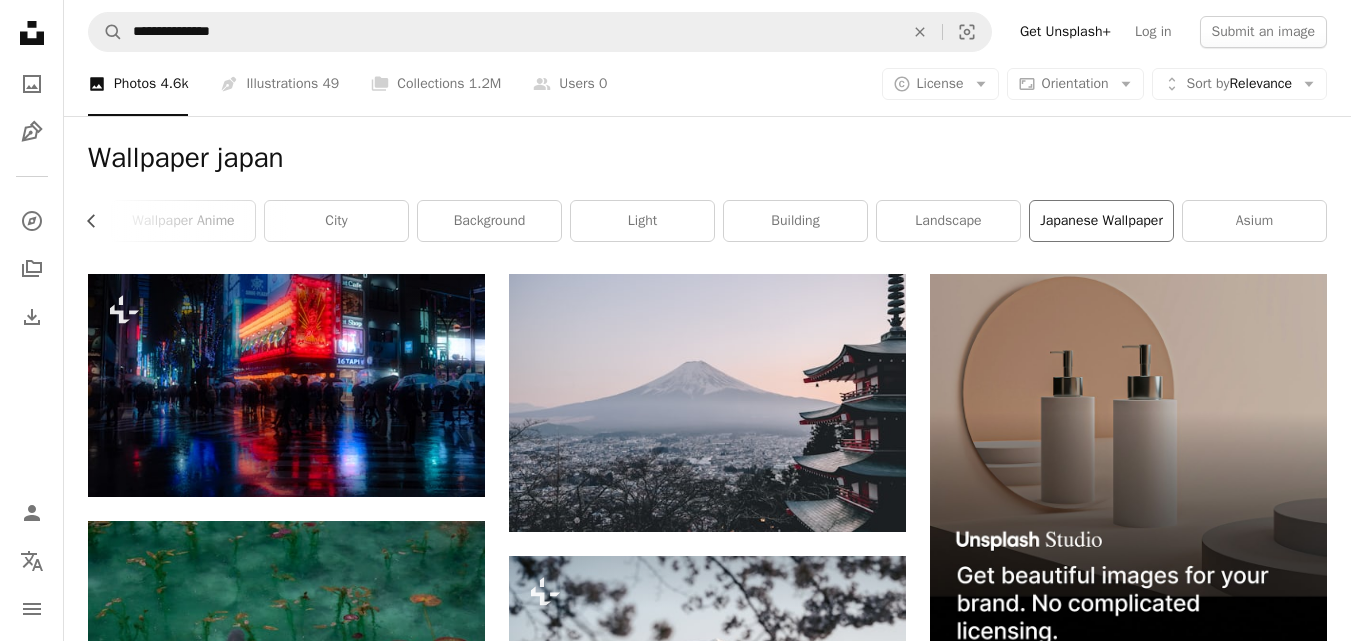 click on "japanese wallpaper" at bounding box center (1101, 221) 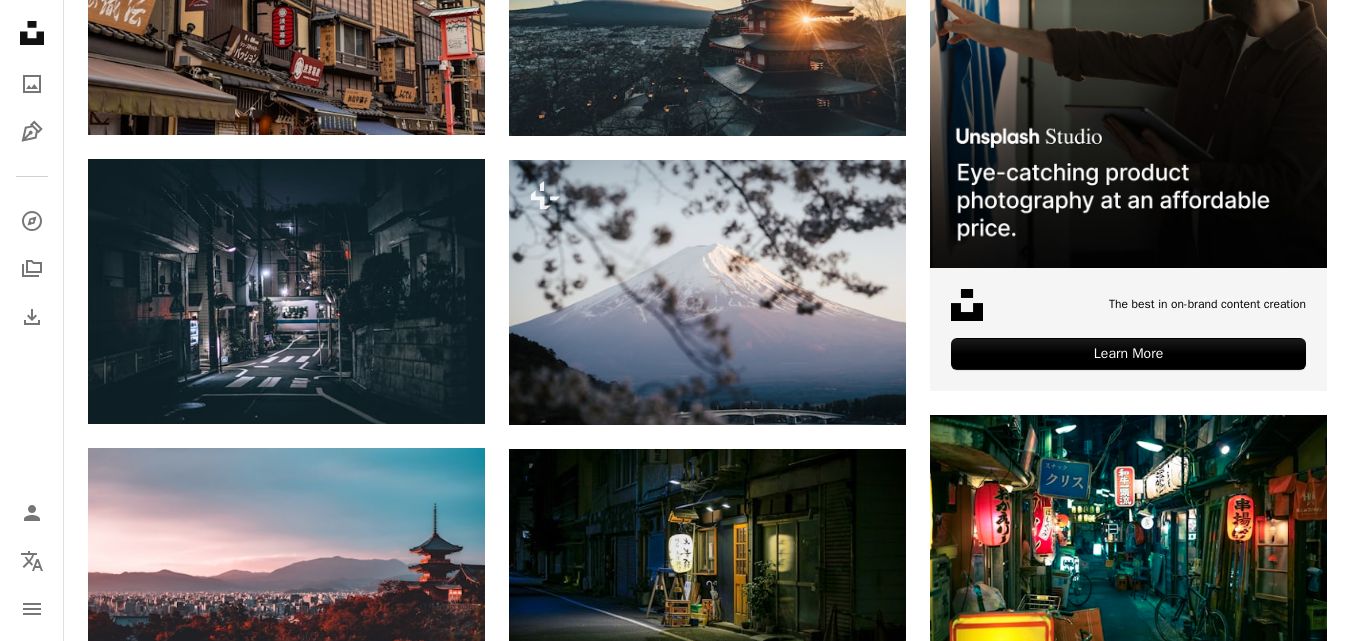 scroll, scrollTop: 405, scrollLeft: 0, axis: vertical 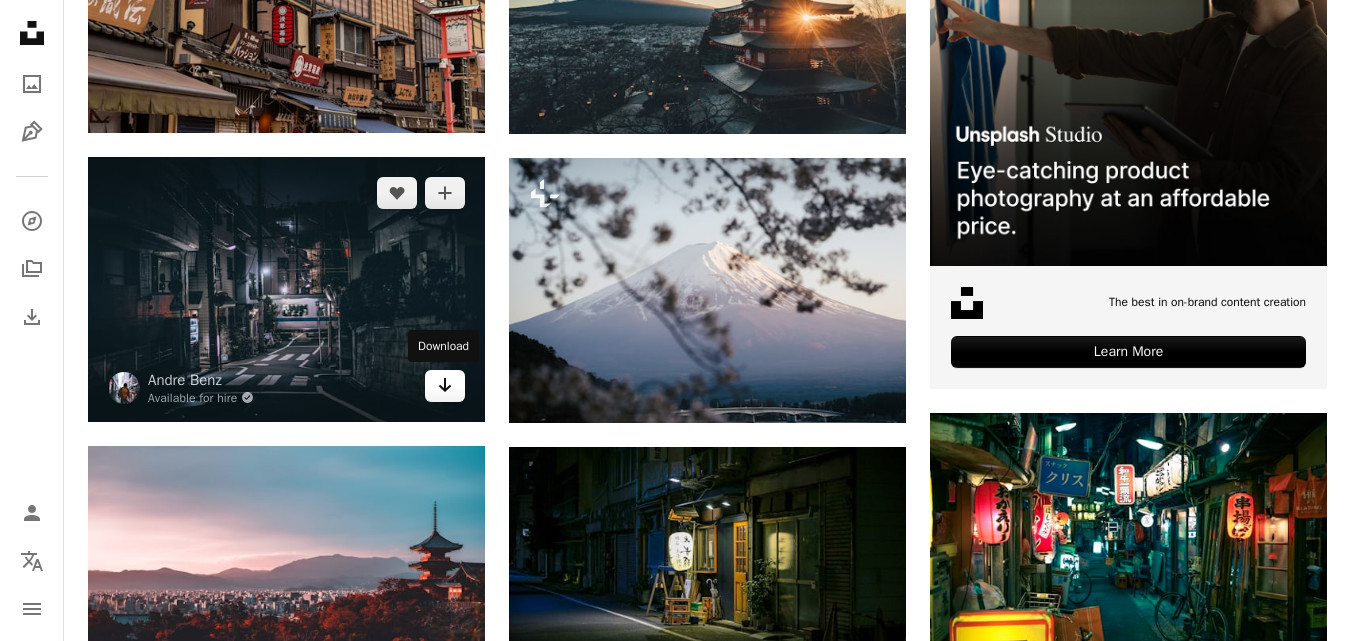 click on "Arrow pointing down" at bounding box center [445, 386] 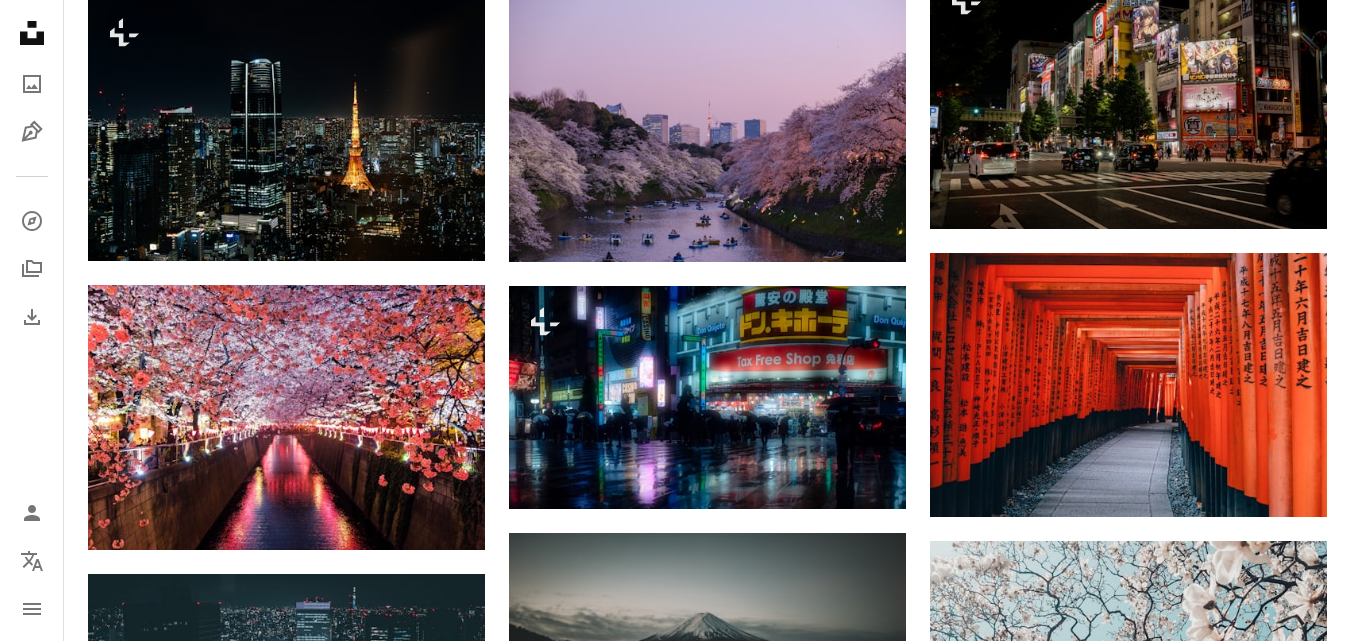 scroll, scrollTop: 1442, scrollLeft: 0, axis: vertical 